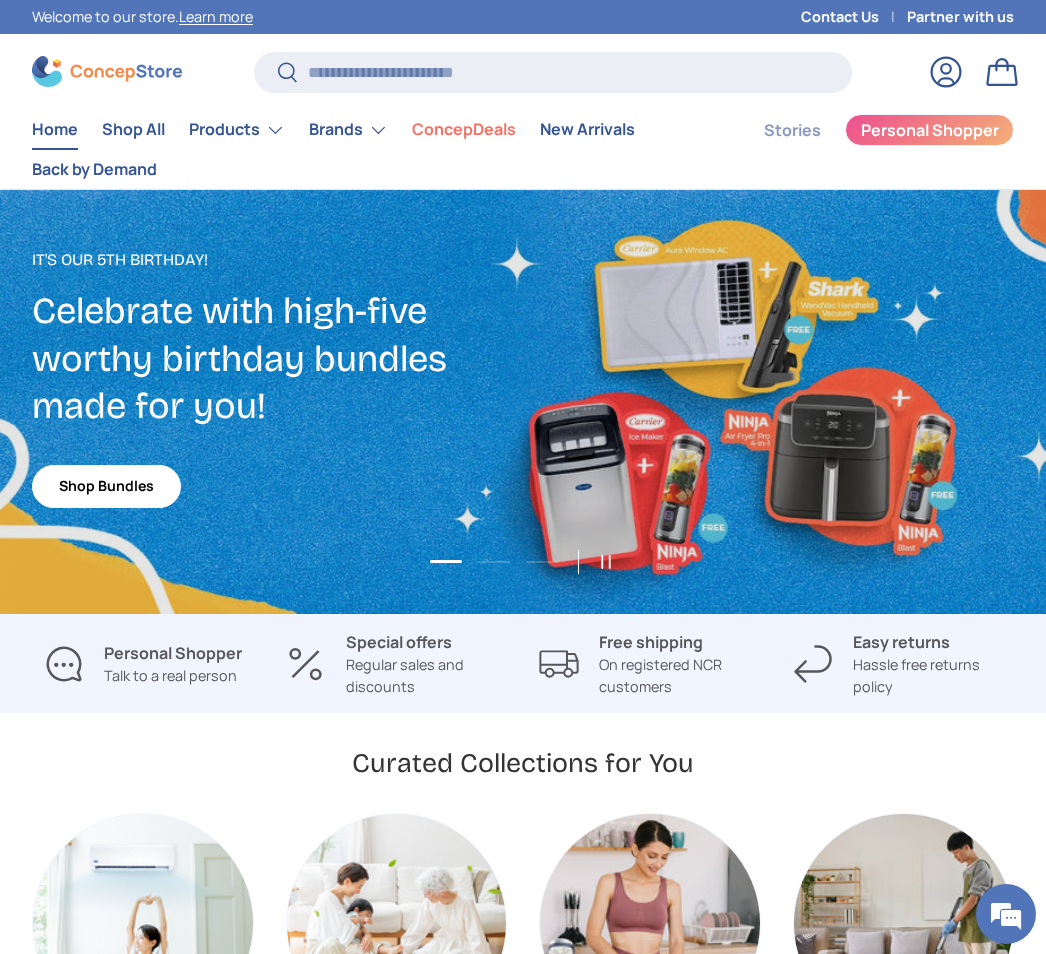 scroll, scrollTop: 0, scrollLeft: 0, axis: both 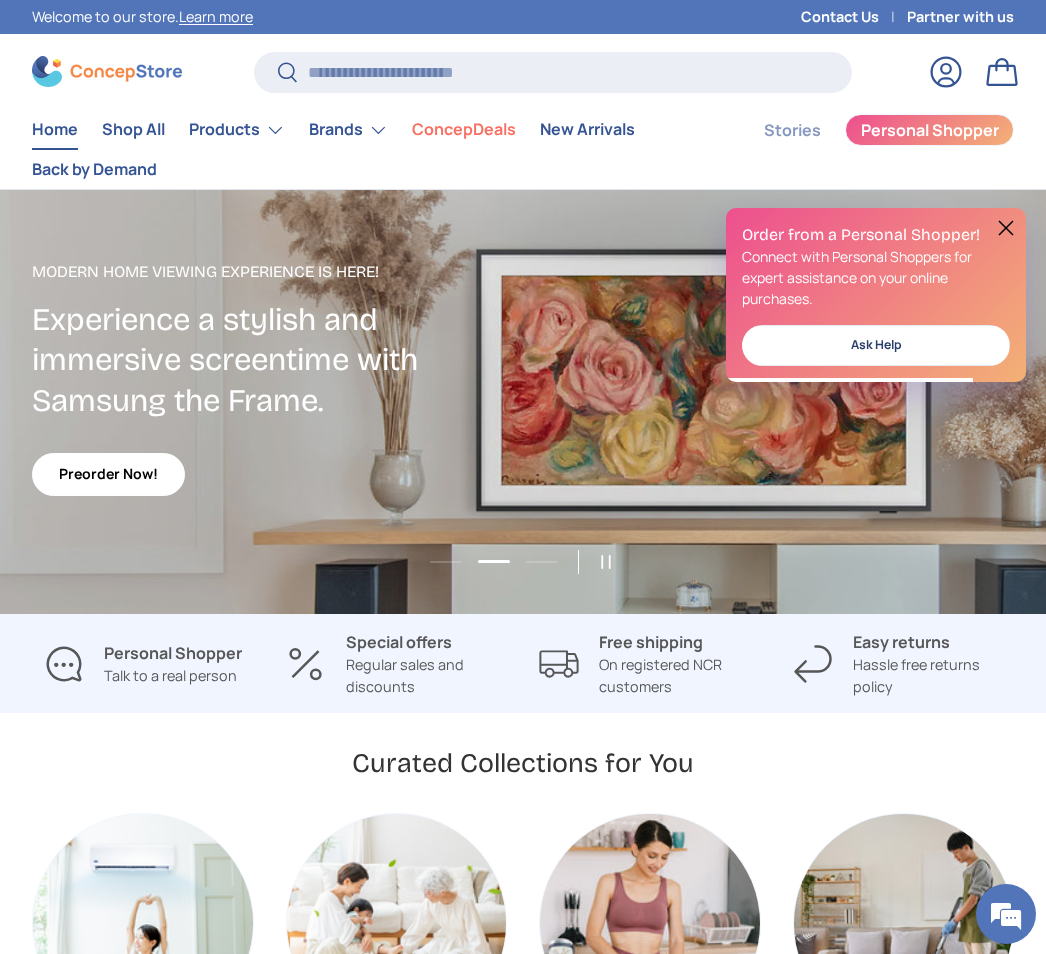click on "Products" at bounding box center (237, 130) 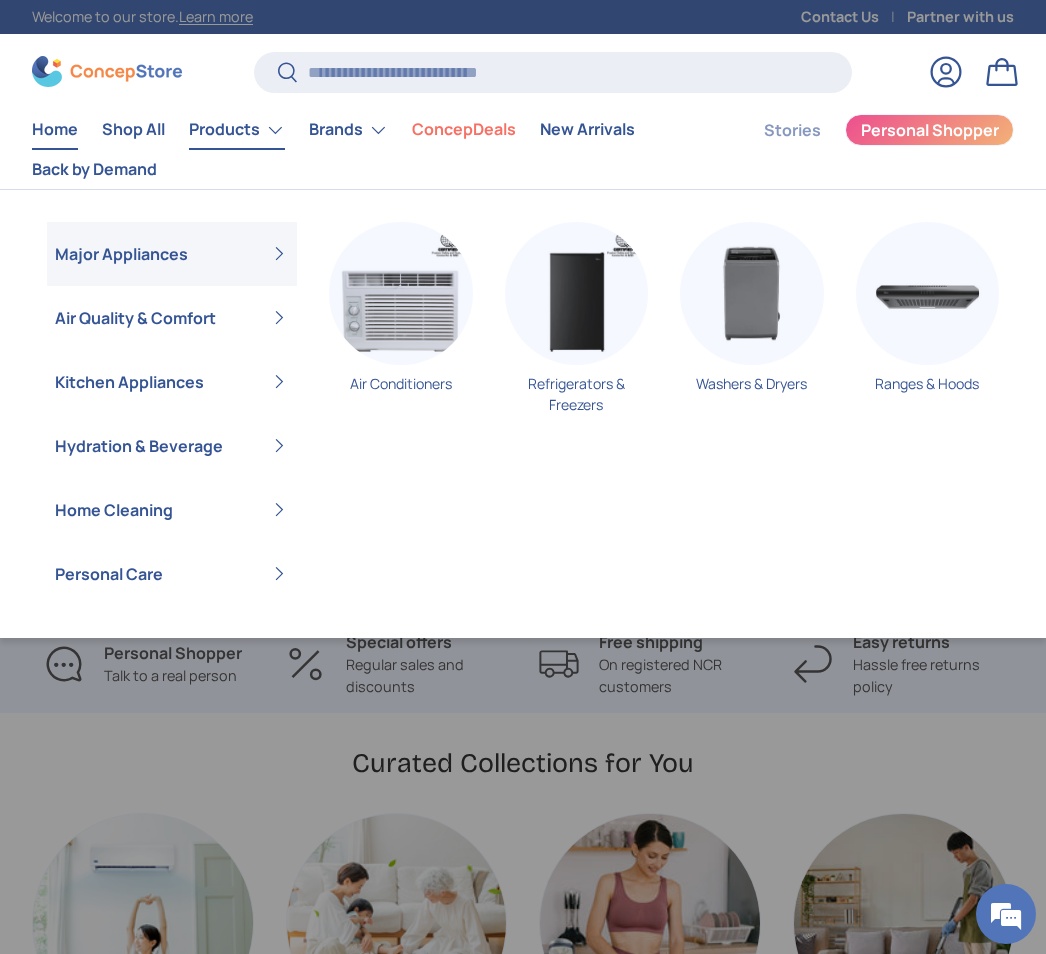 click on "Air Quality & Comfort" at bounding box center [172, 318] 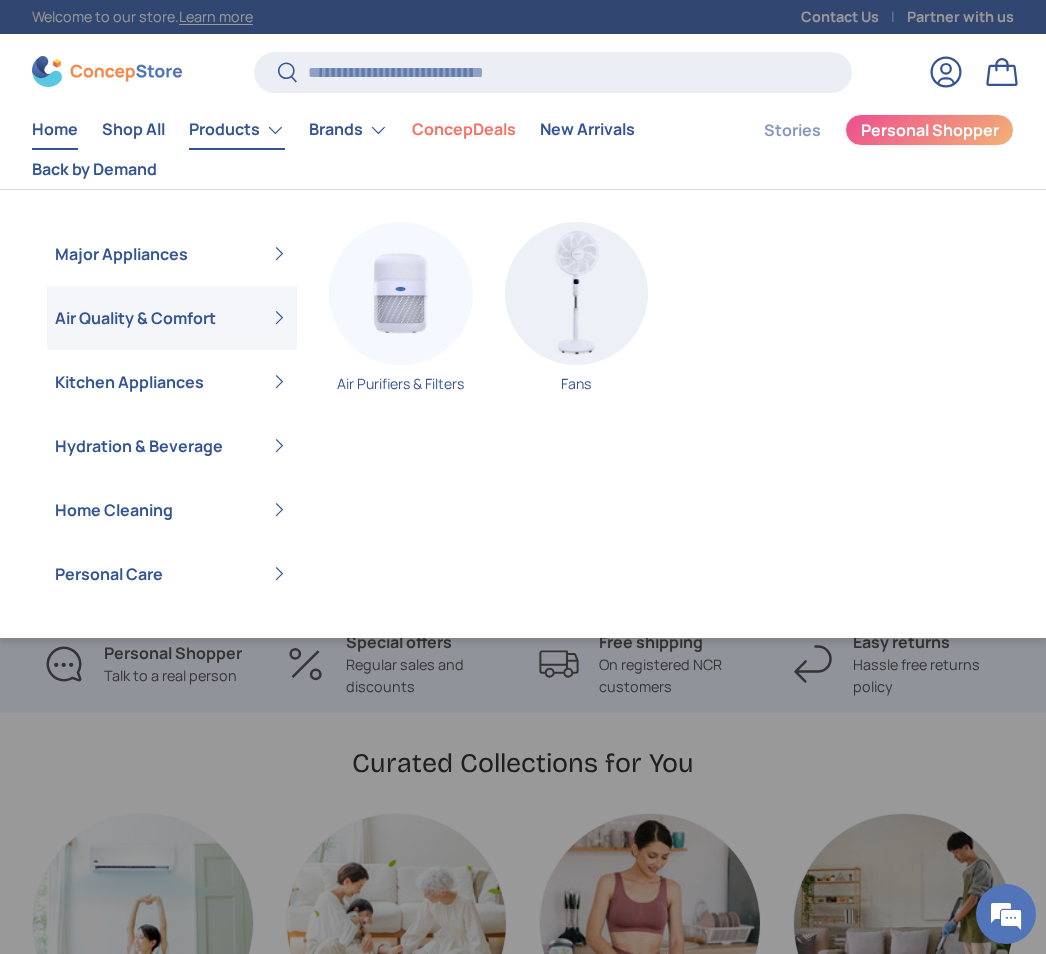 click at bounding box center [401, 294] 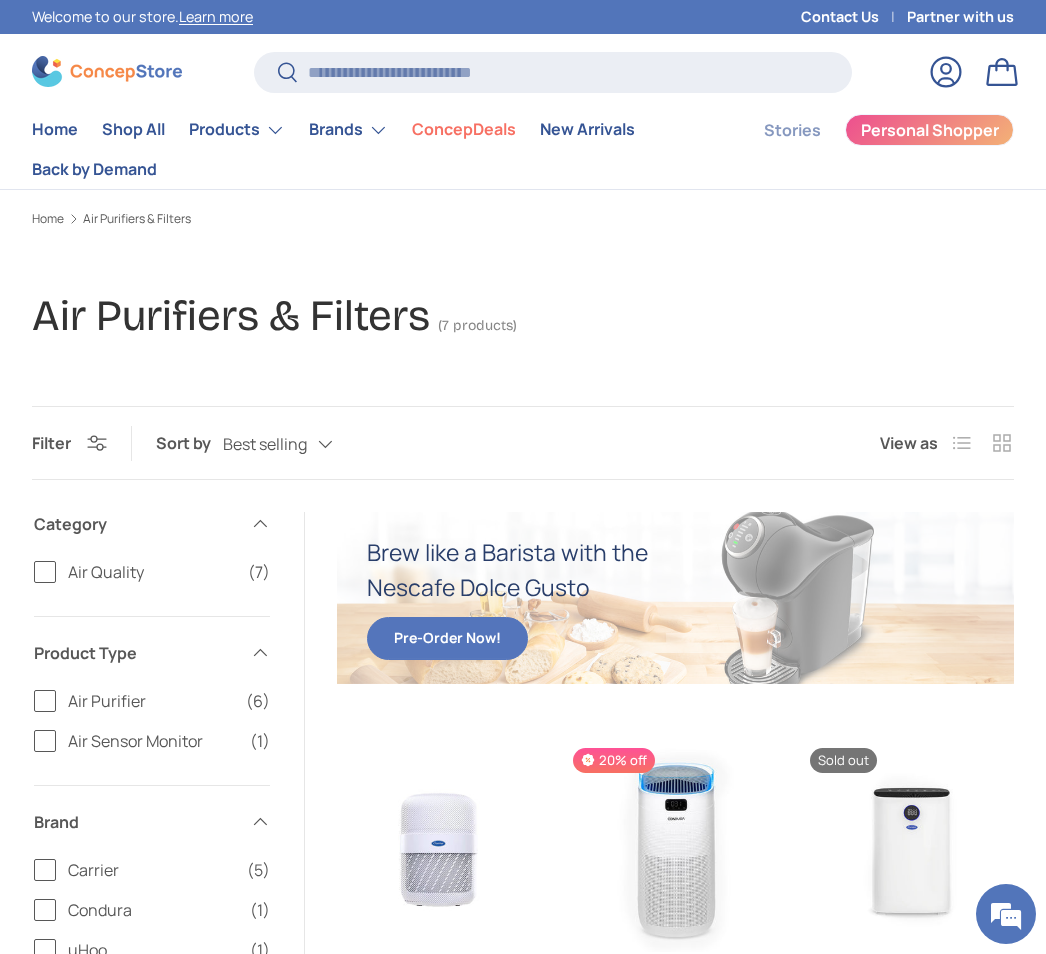 scroll, scrollTop: 0, scrollLeft: 0, axis: both 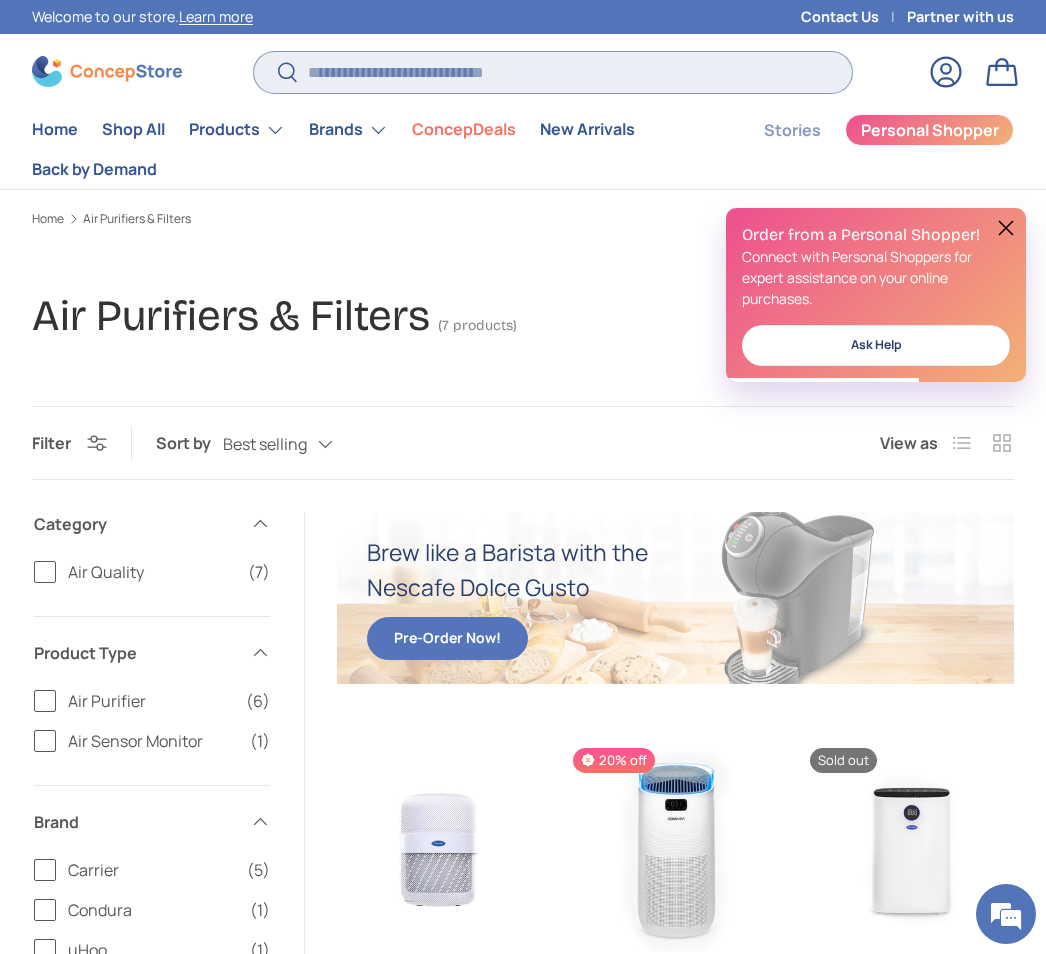 click on "Search" at bounding box center [553, 72] 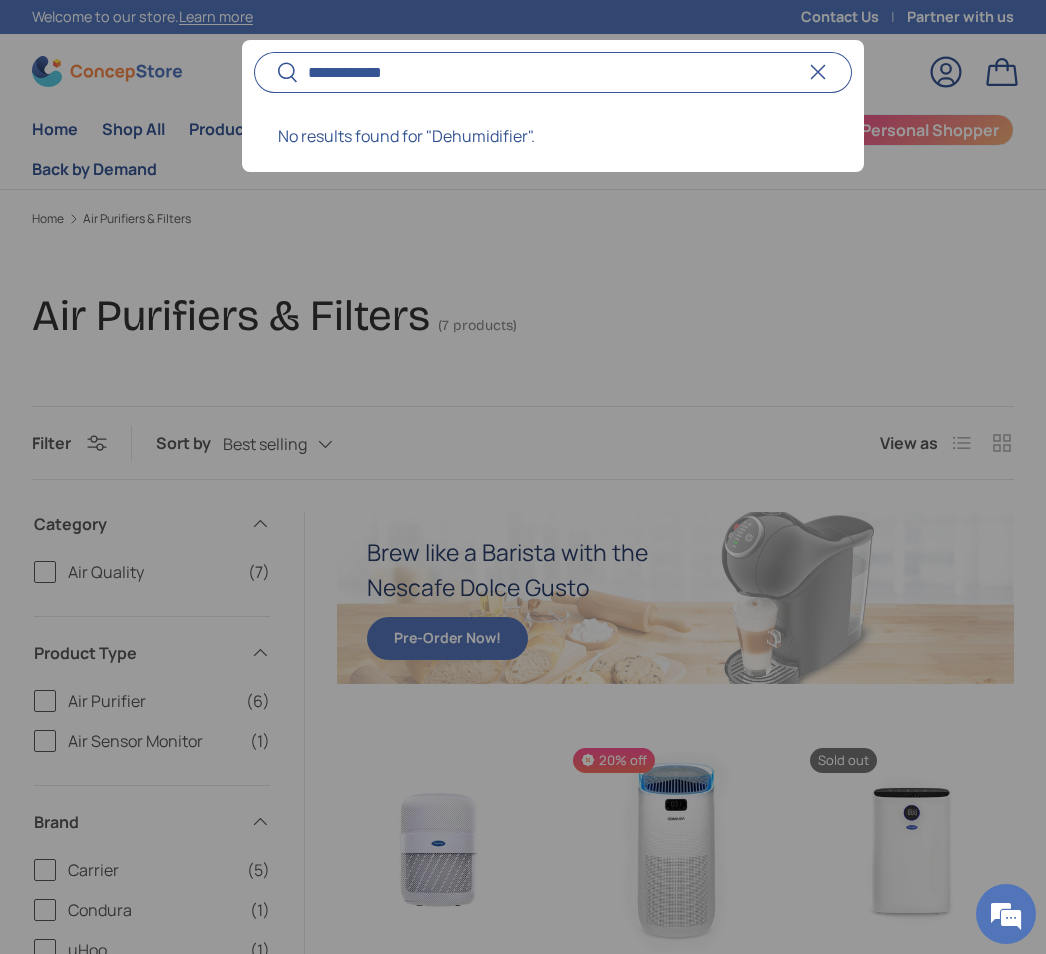 type on "**********" 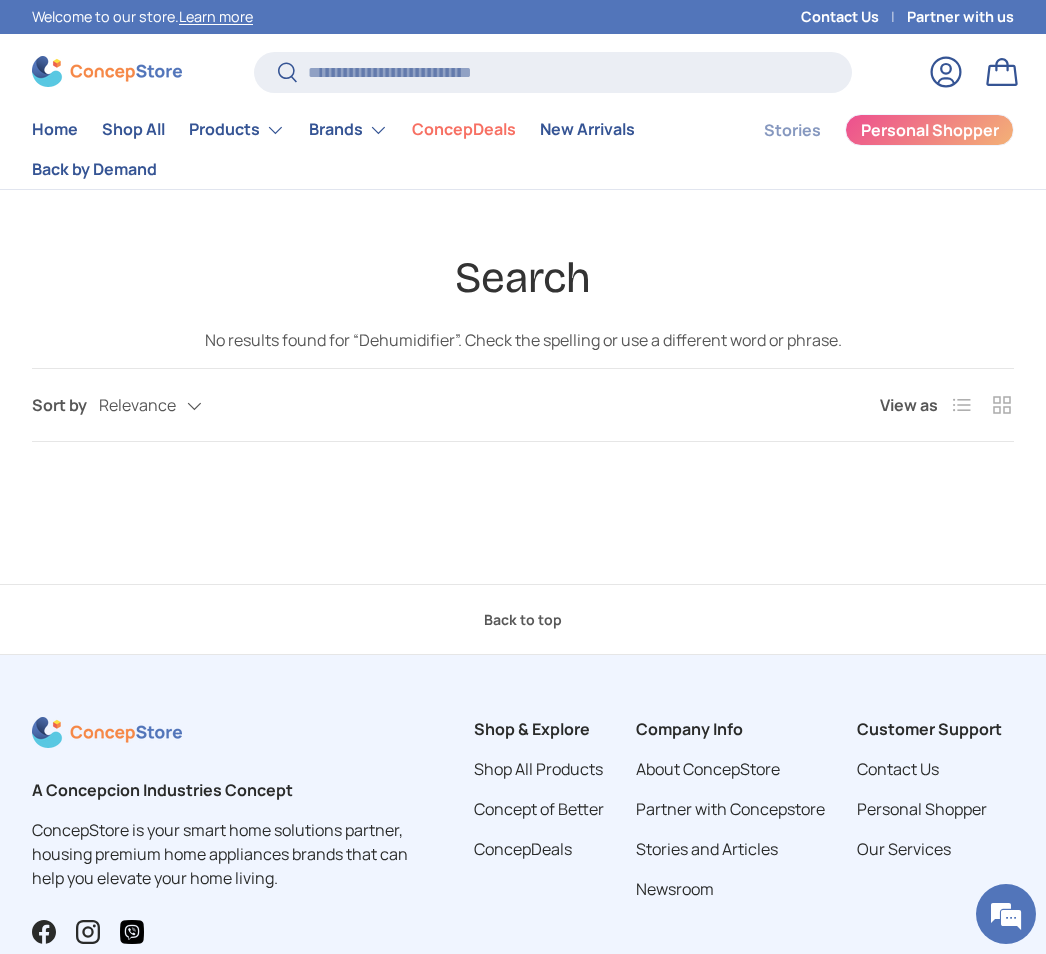 scroll, scrollTop: 0, scrollLeft: 0, axis: both 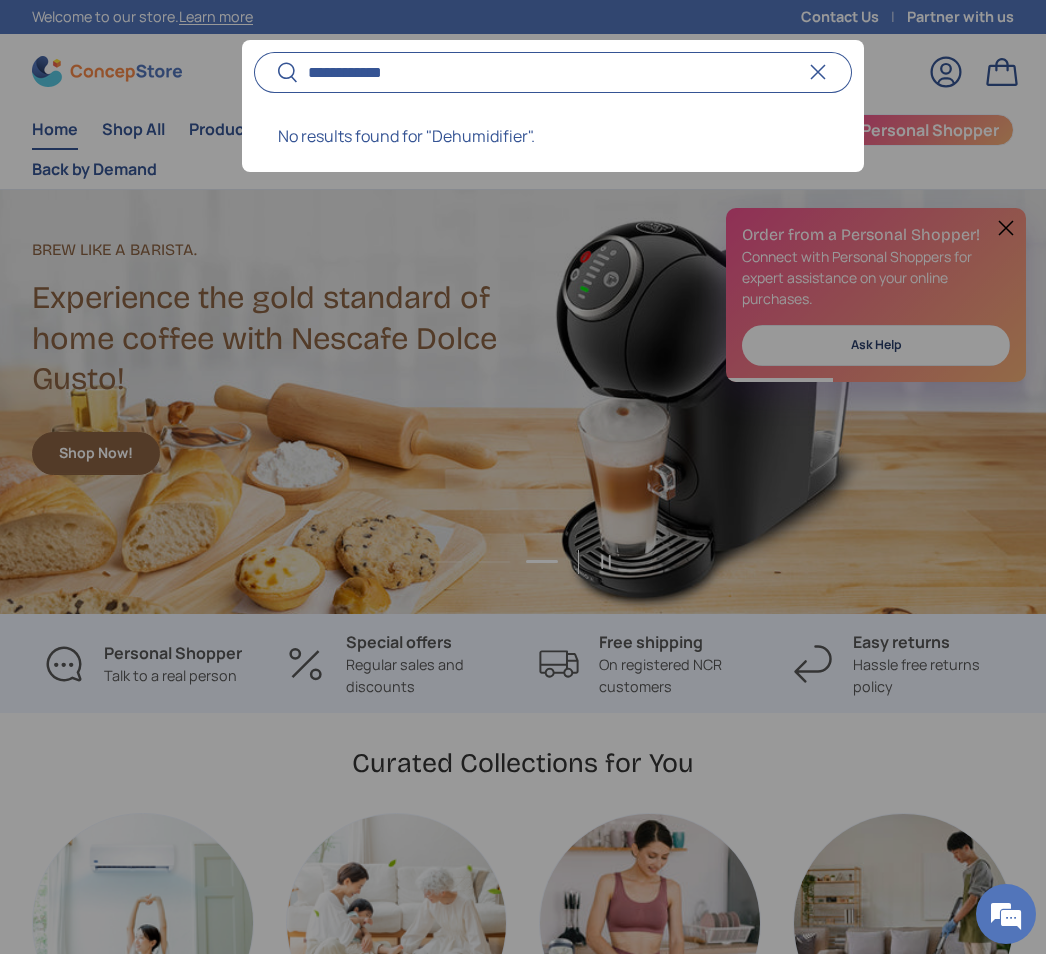 type on "**********" 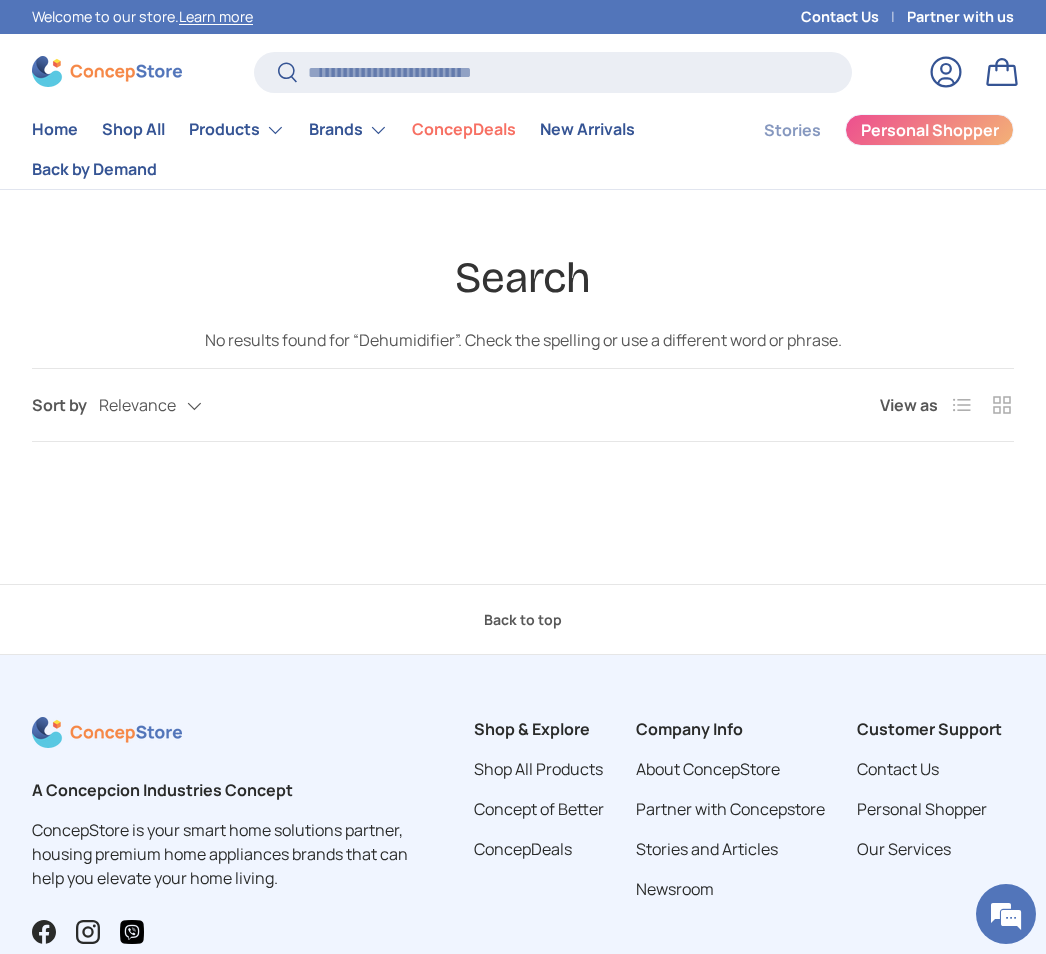 scroll, scrollTop: 0, scrollLeft: 0, axis: both 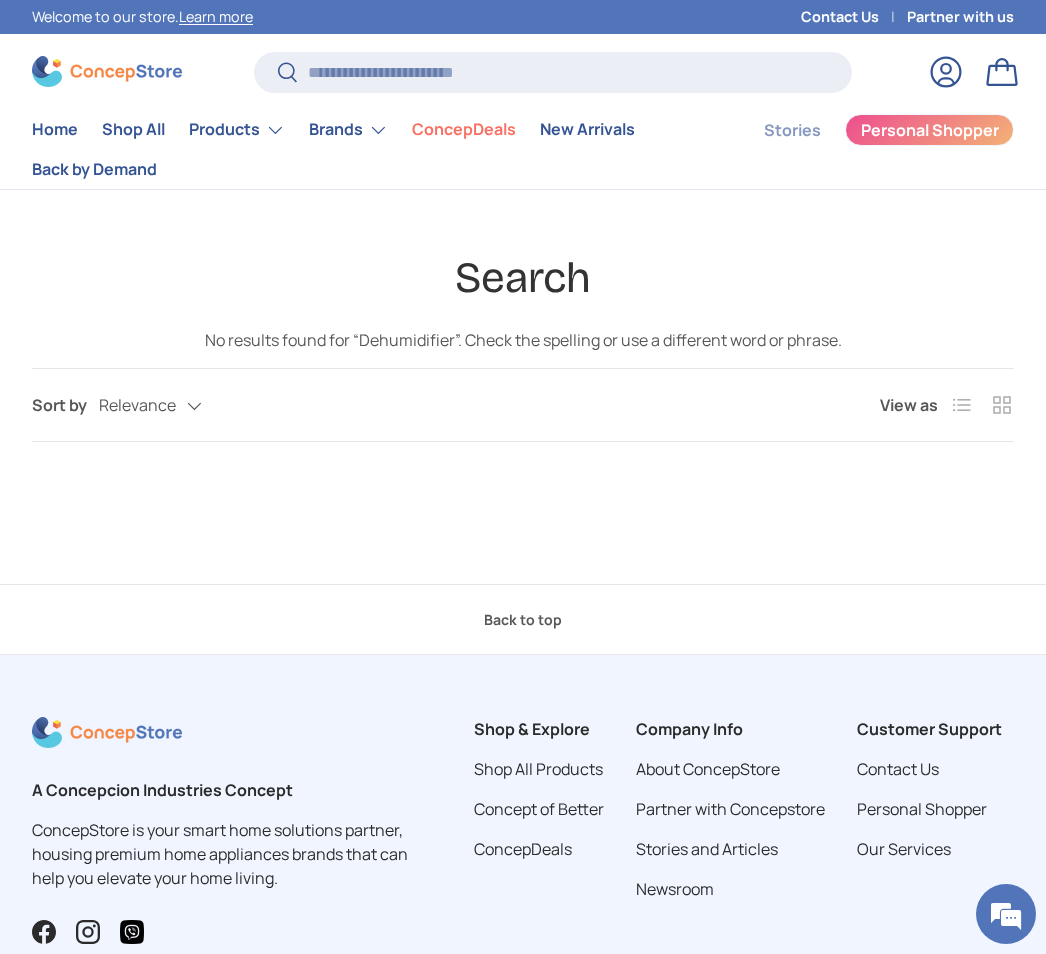 click on "Products" at bounding box center (237, 130) 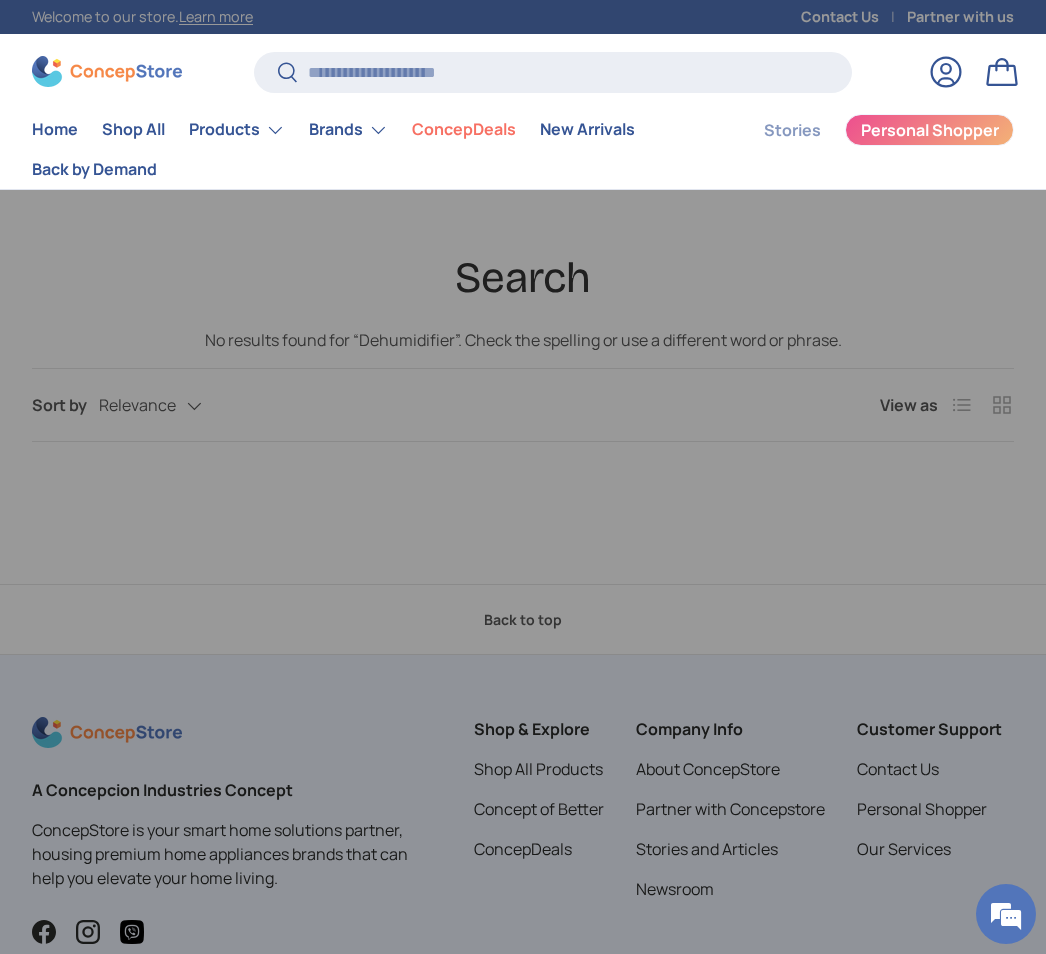 scroll, scrollTop: 0, scrollLeft: 0, axis: both 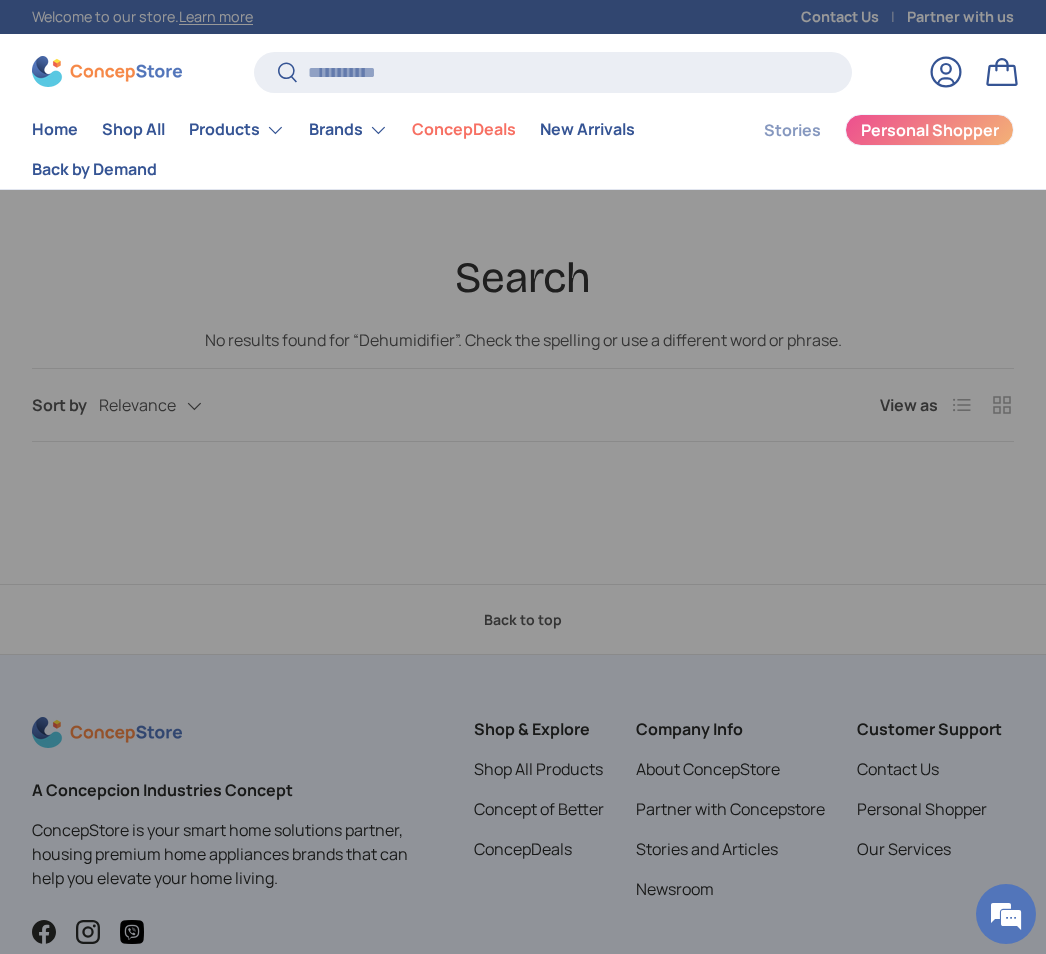 click on "Products" at bounding box center (237, 130) 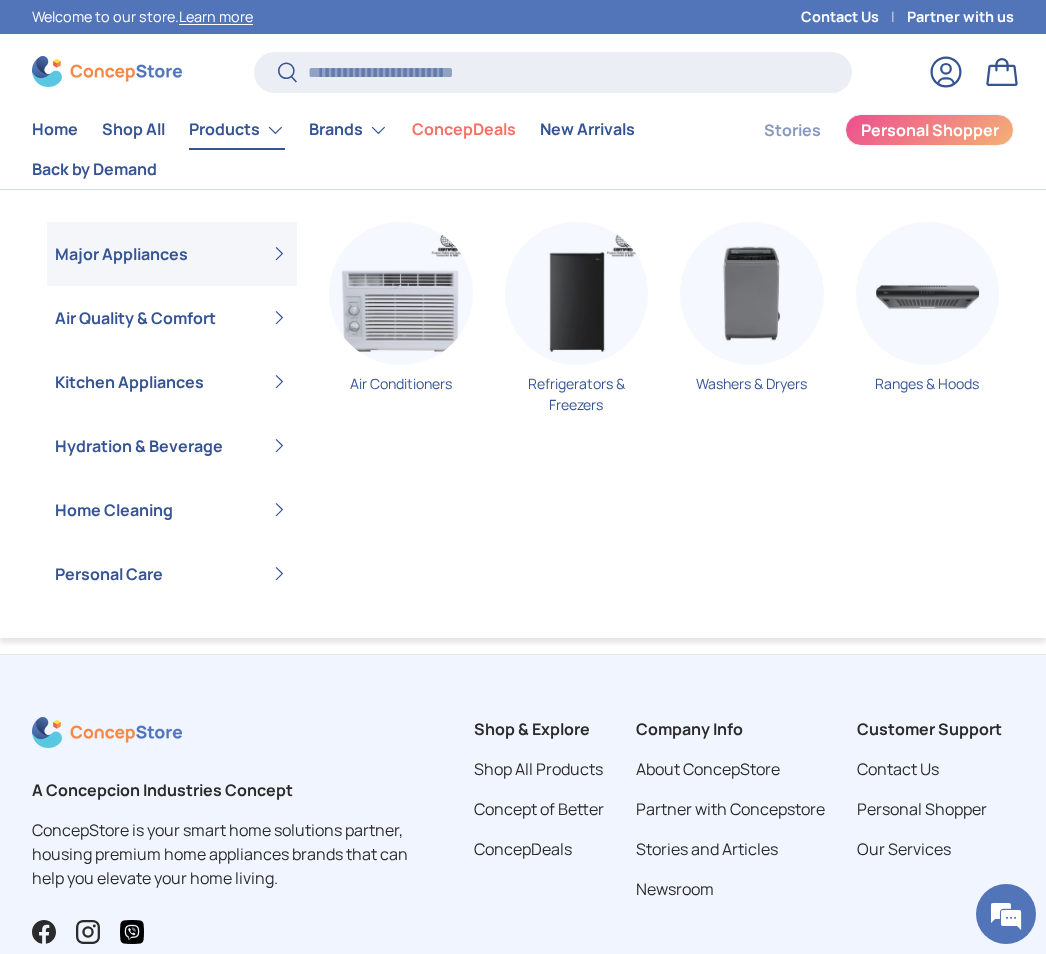 click on "Home Cleaning" at bounding box center [172, 510] 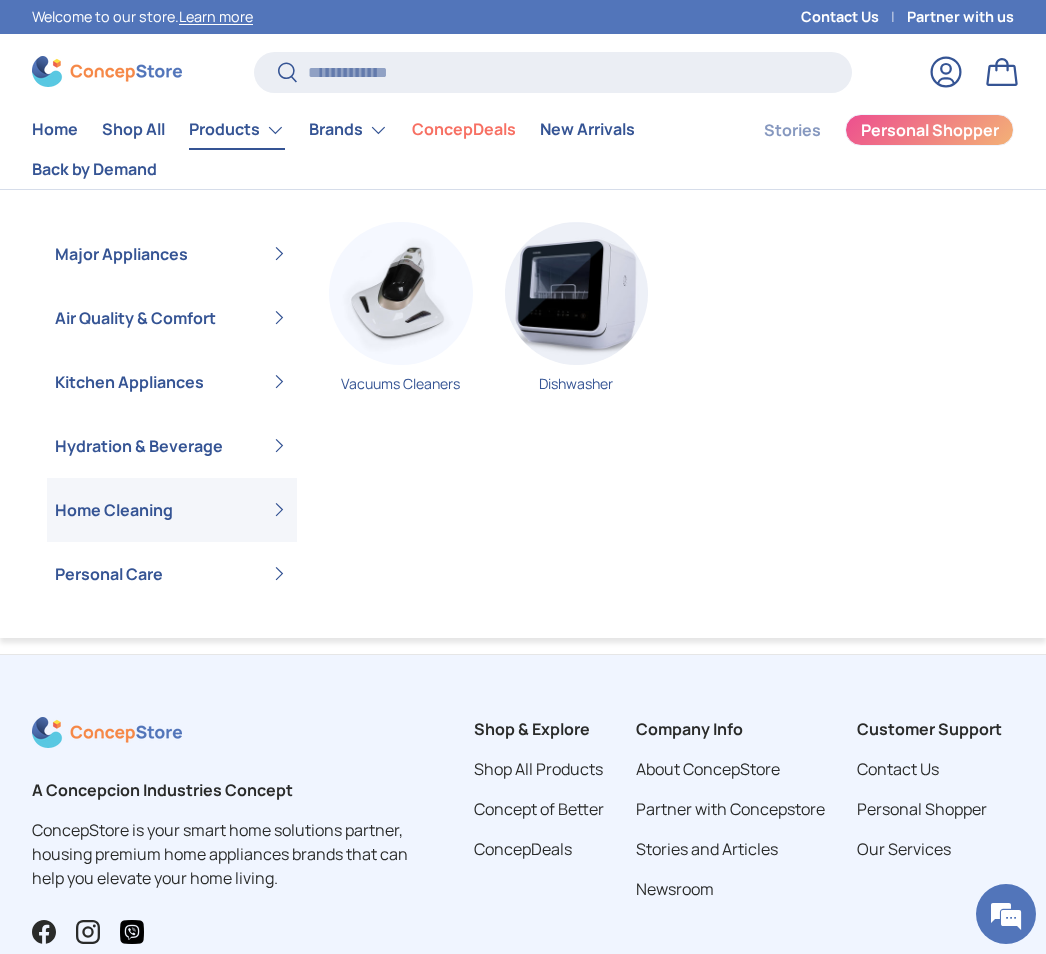 click on "Personal Care" at bounding box center (172, 574) 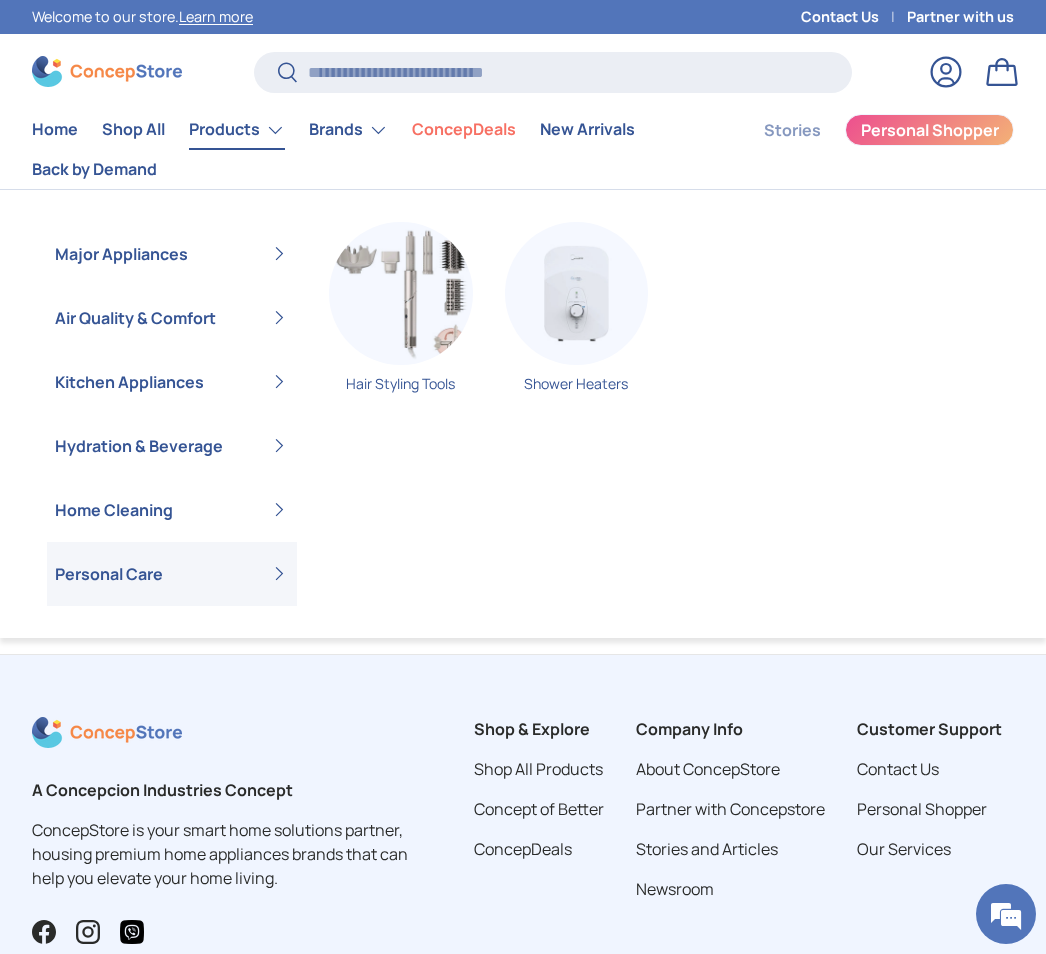 click at bounding box center (577, 294) 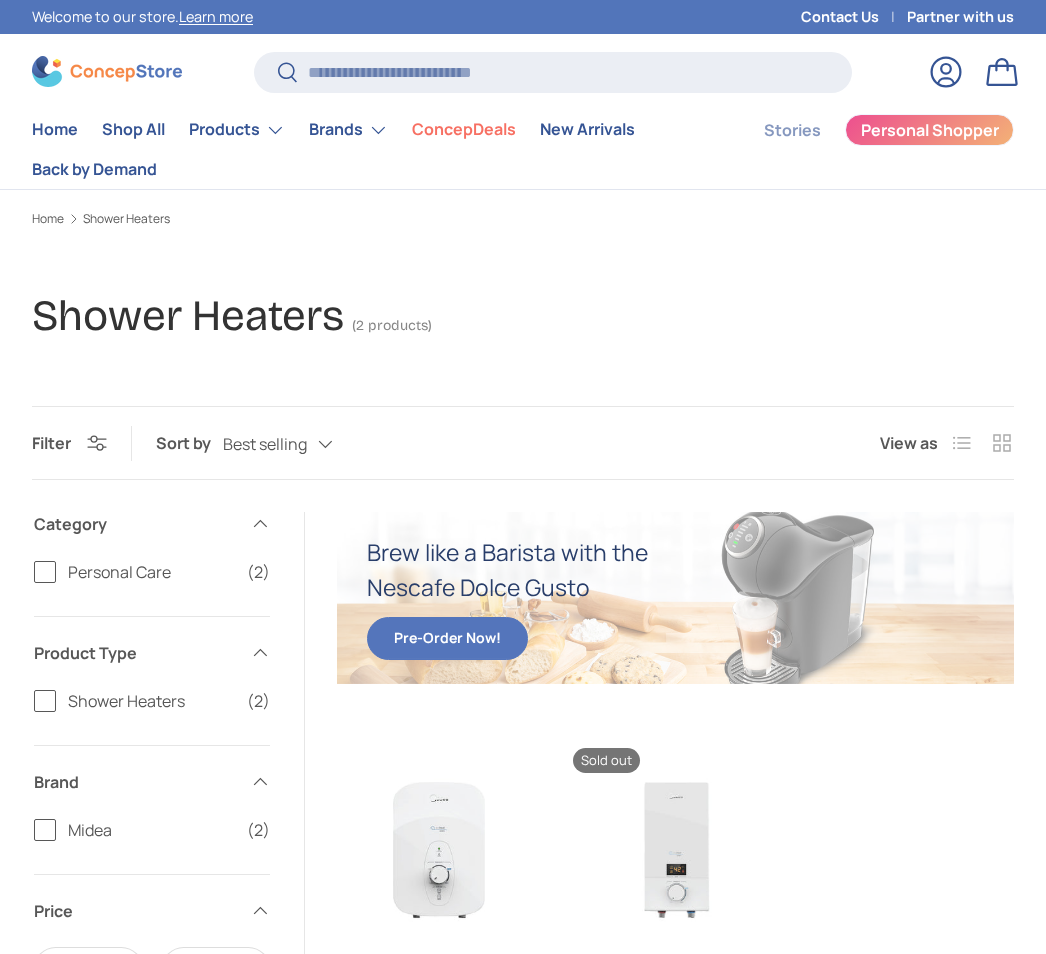 scroll, scrollTop: 0, scrollLeft: 0, axis: both 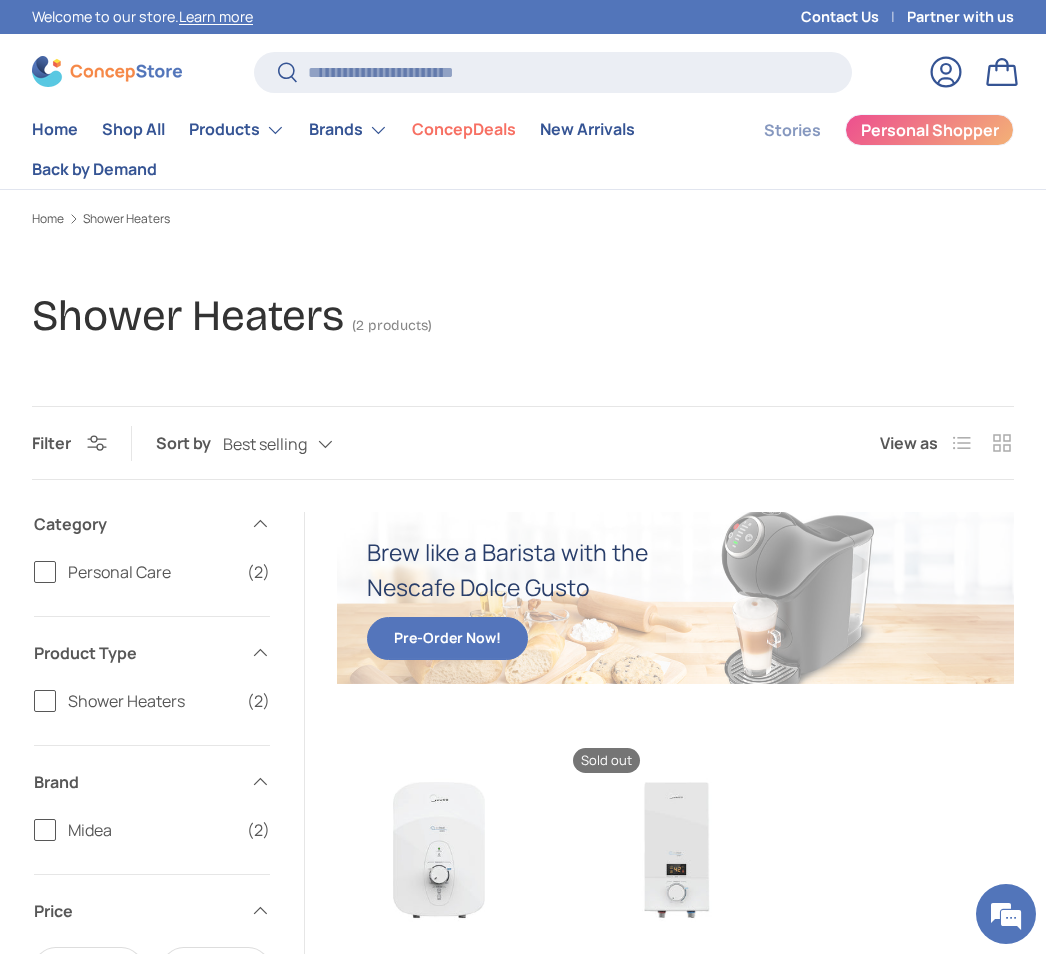 click on "Home" at bounding box center (55, 129) 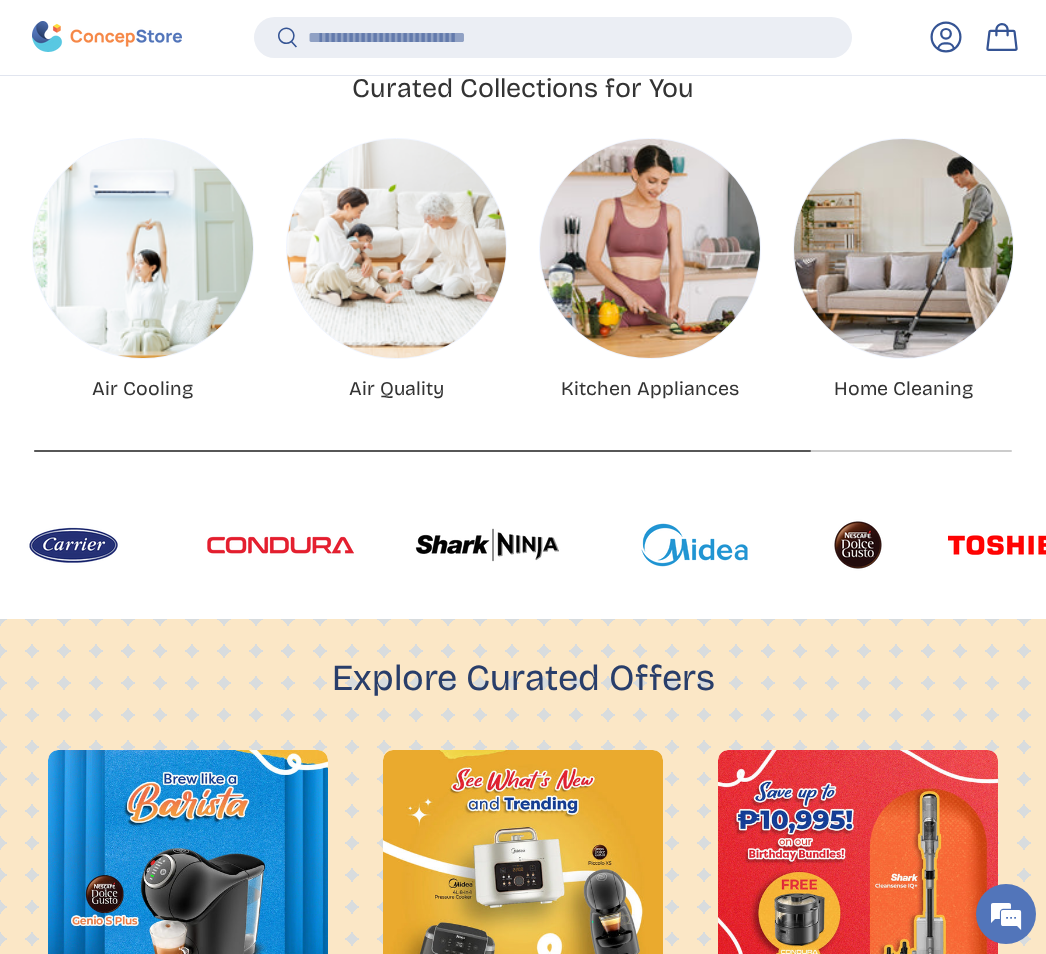 scroll, scrollTop: 691, scrollLeft: 0, axis: vertical 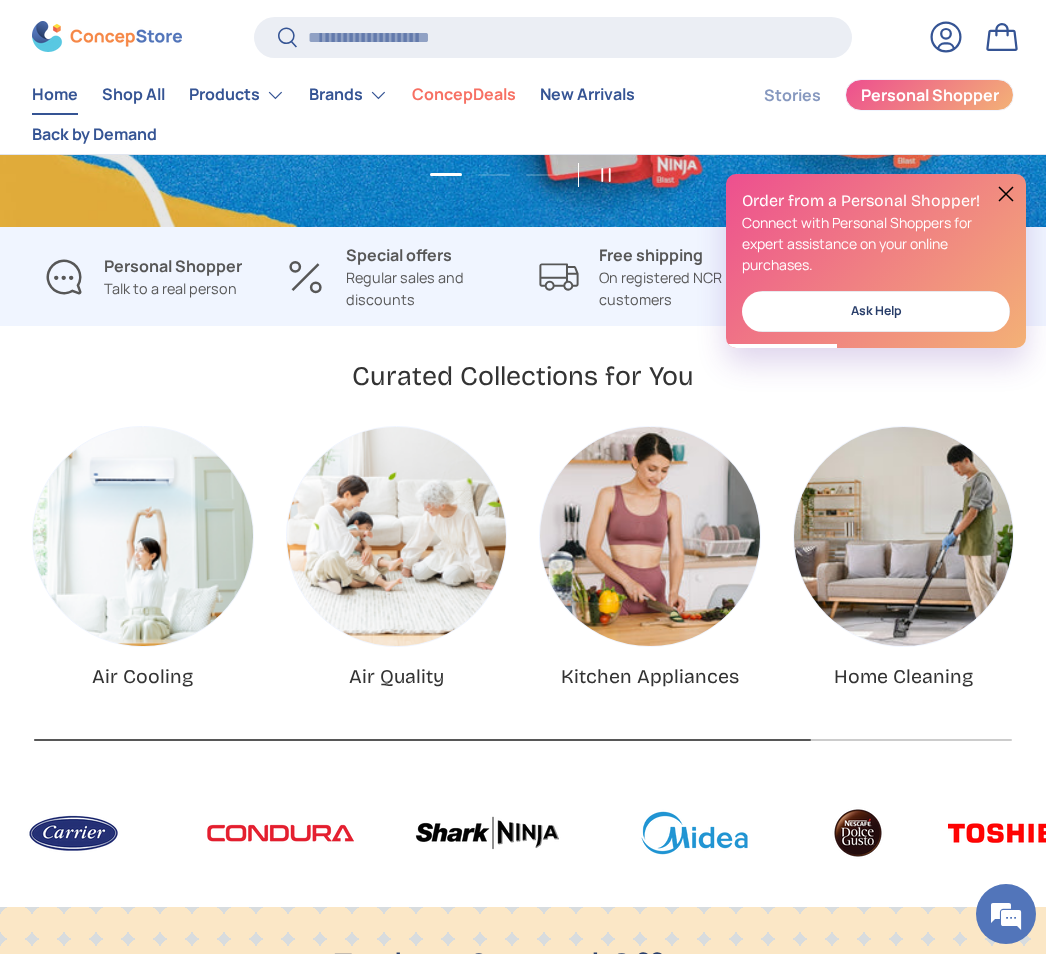 click at bounding box center (1006, 194) 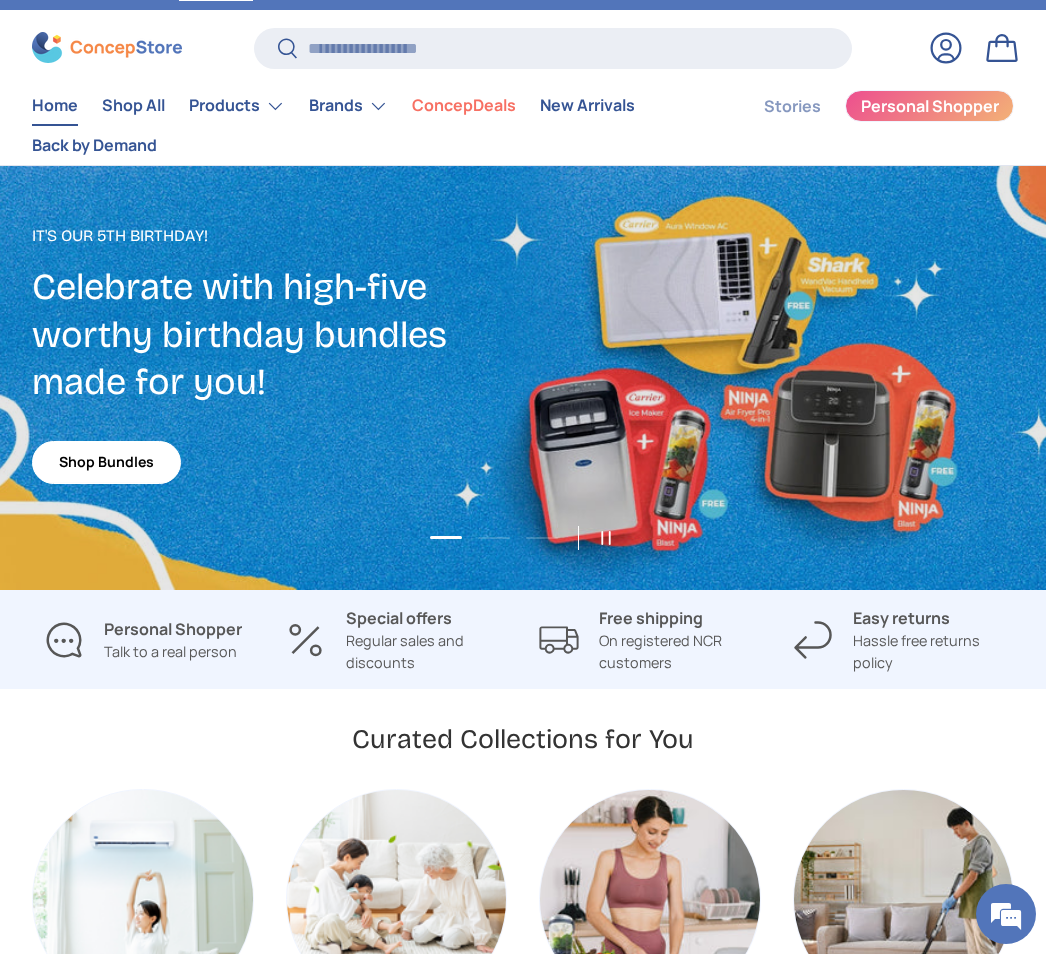 scroll, scrollTop: 0, scrollLeft: 0, axis: both 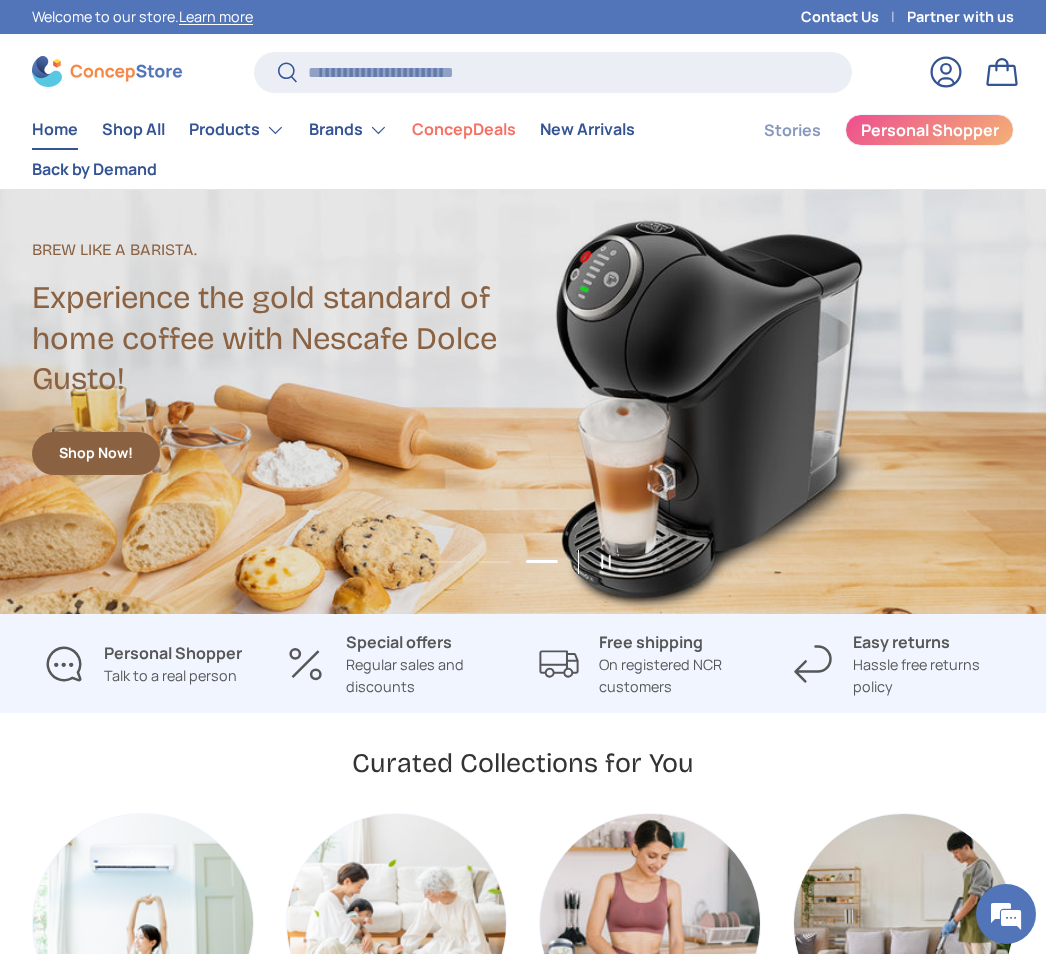 click on "Brands" at bounding box center [348, 130] 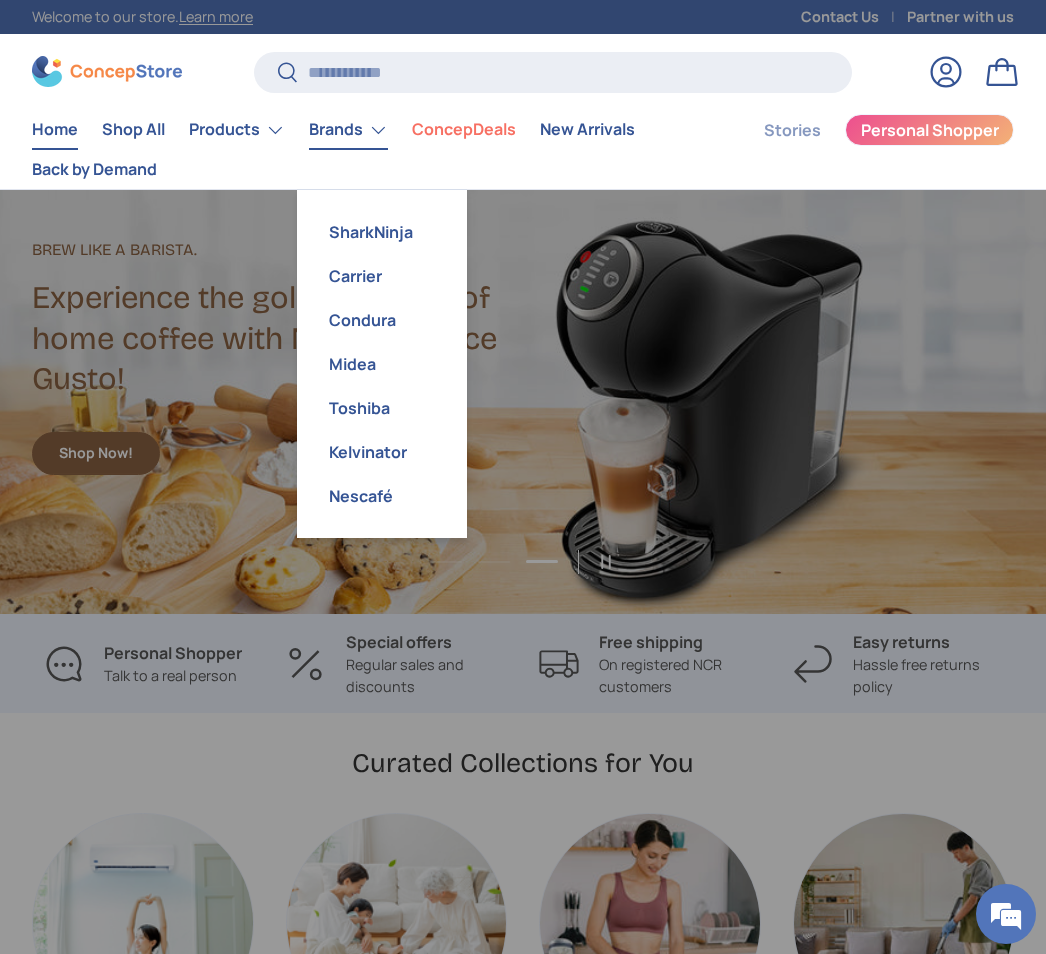click on "Carrier" at bounding box center [382, 276] 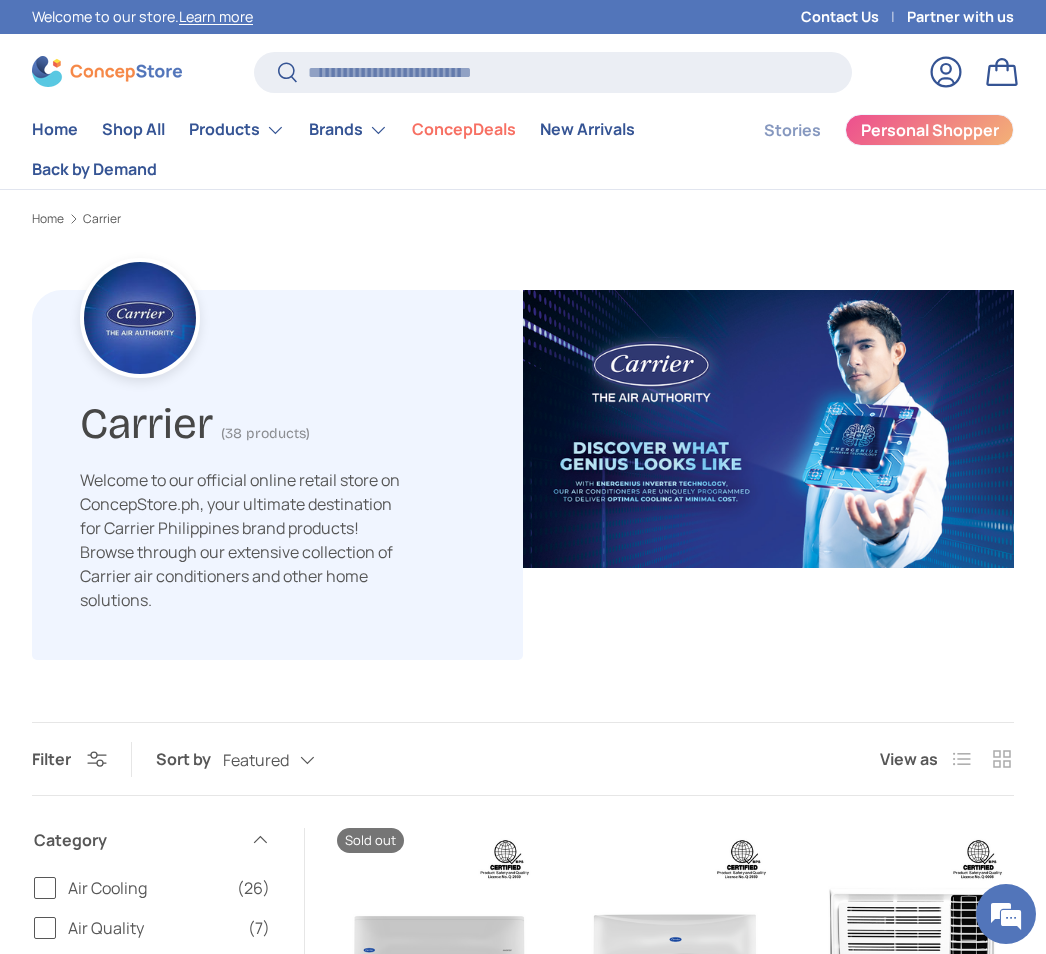 scroll, scrollTop: 0, scrollLeft: 0, axis: both 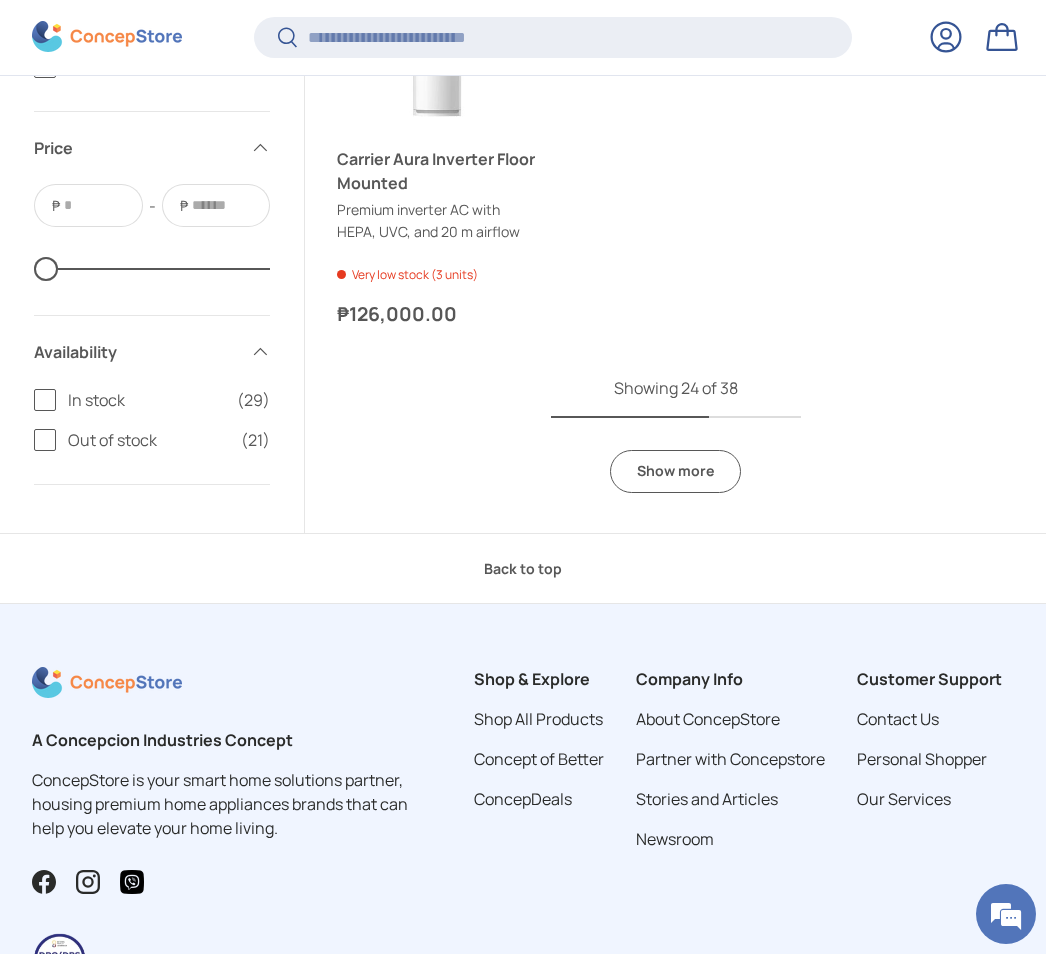 click on "Show more" at bounding box center (675, 471) 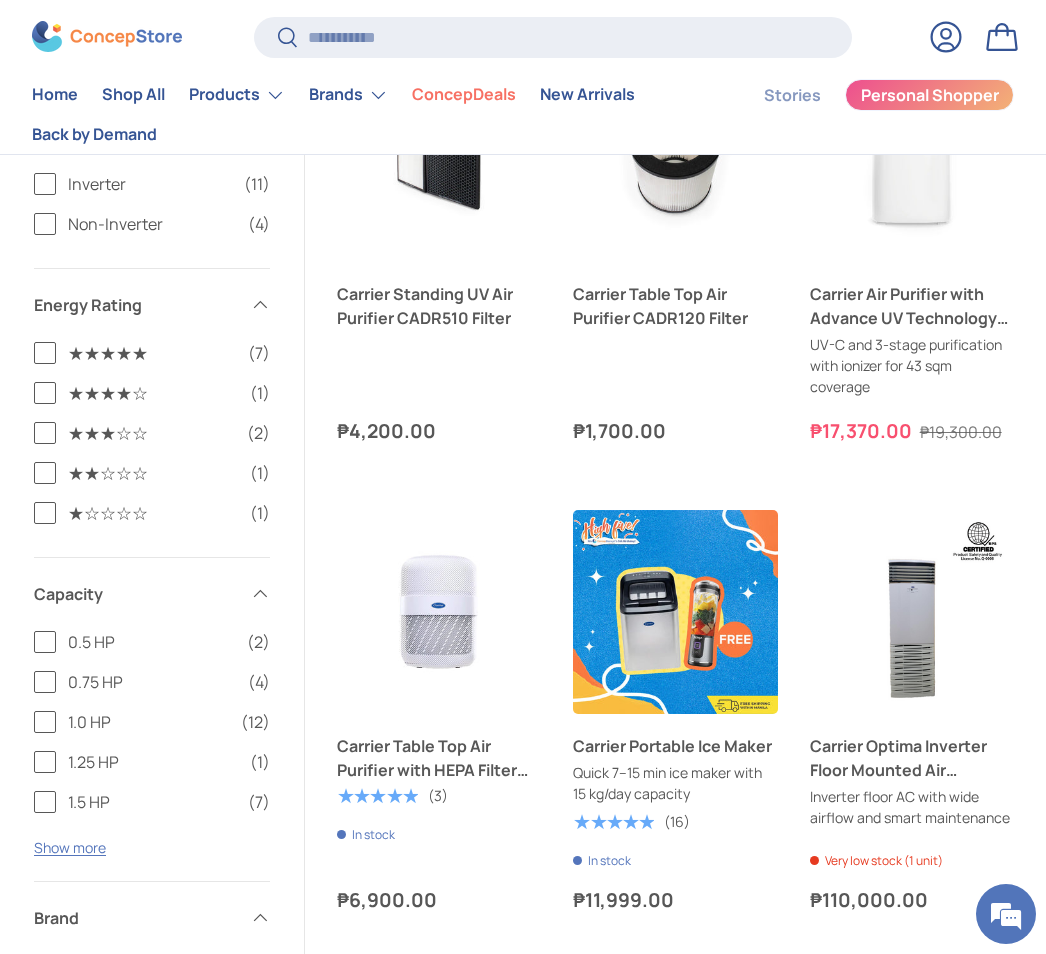 scroll, scrollTop: 5486, scrollLeft: 0, axis: vertical 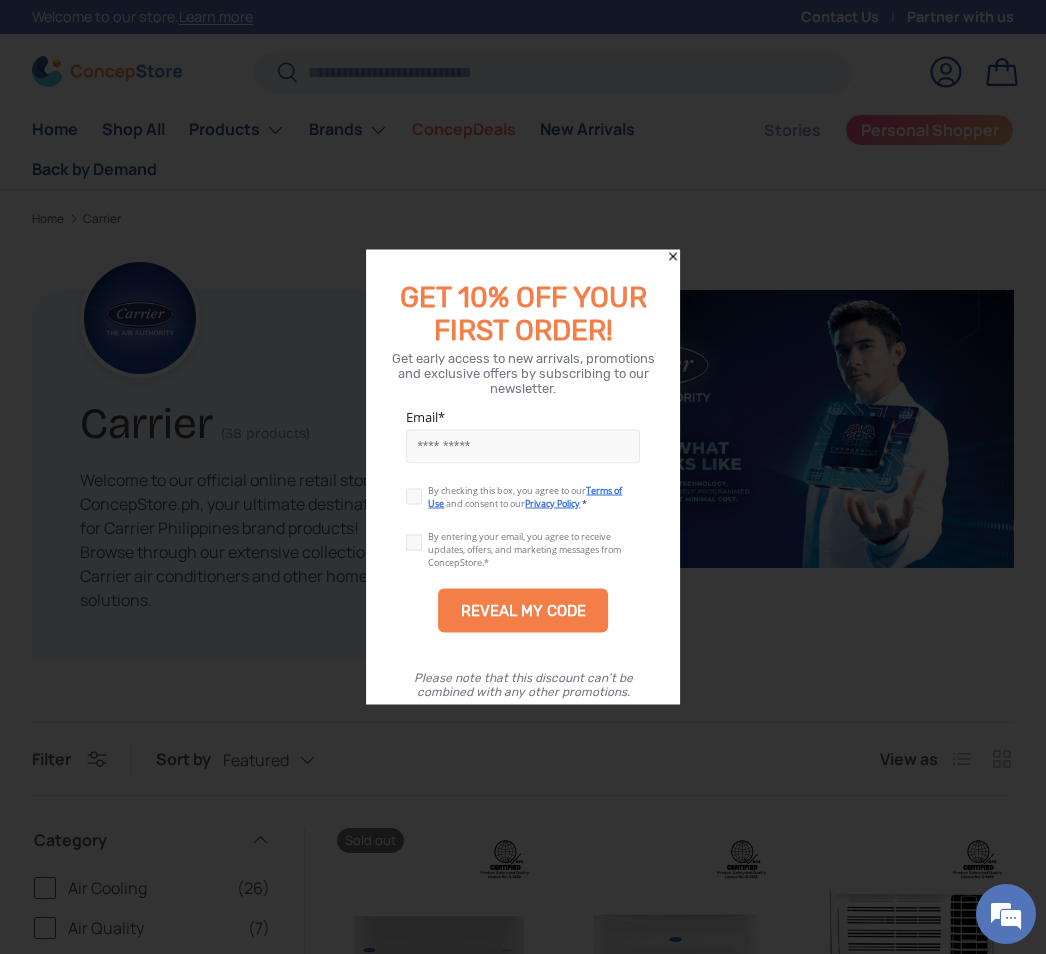 click on "GET 10% OFF YOUR FIRST ORDER!" at bounding box center [523, 305] 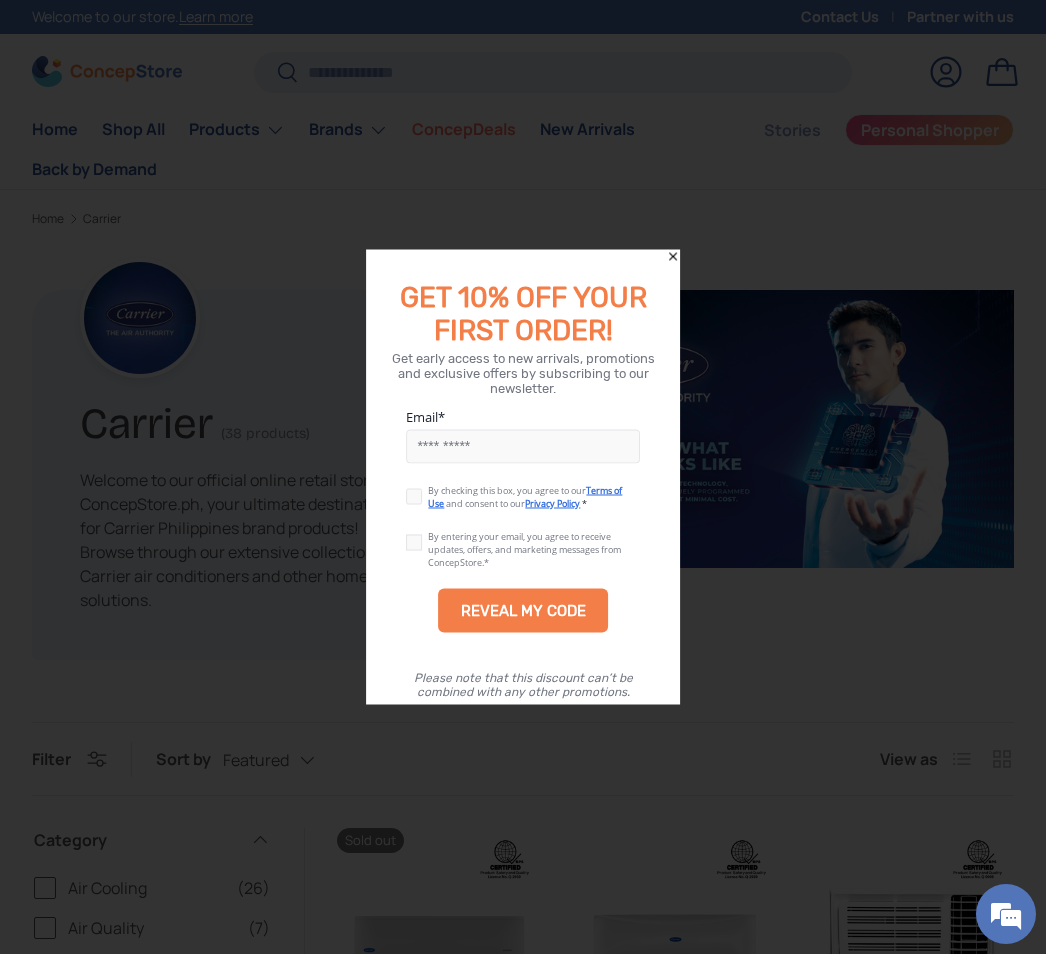 click at bounding box center [523, 477] 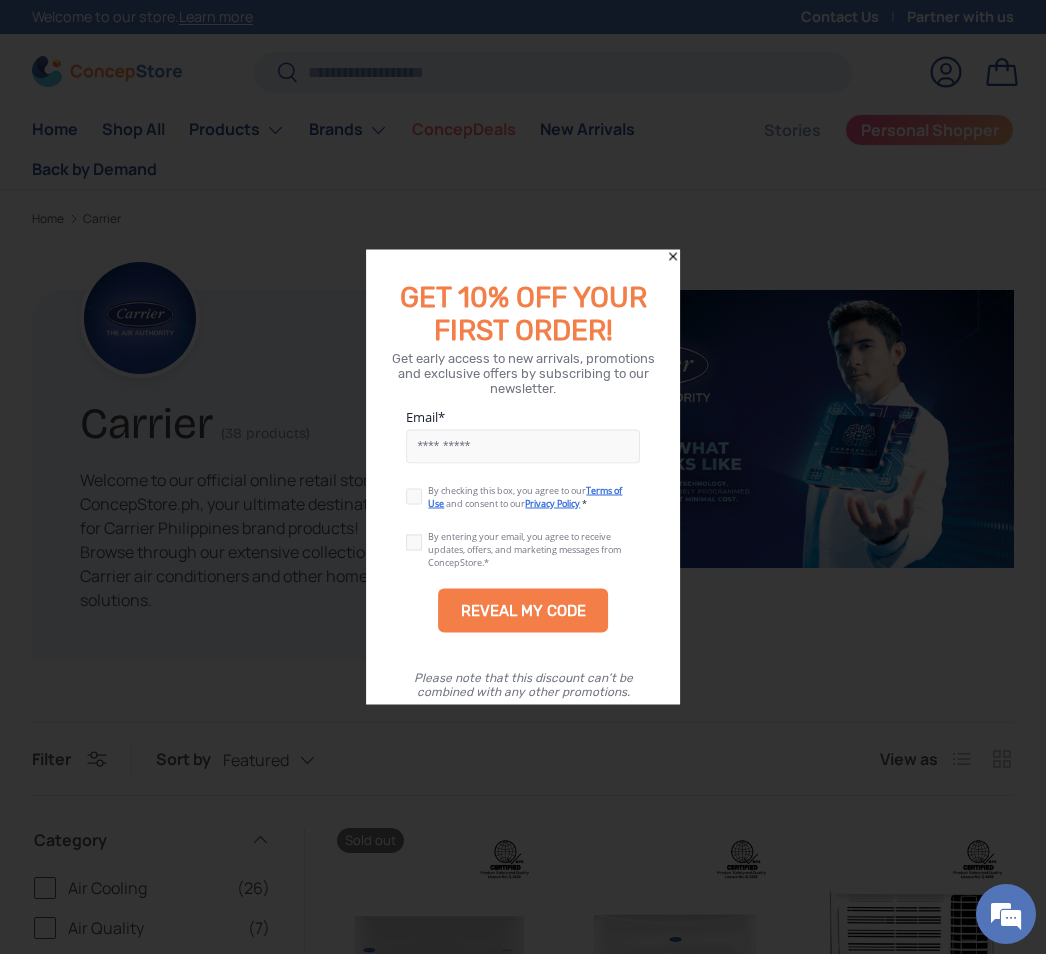 click 